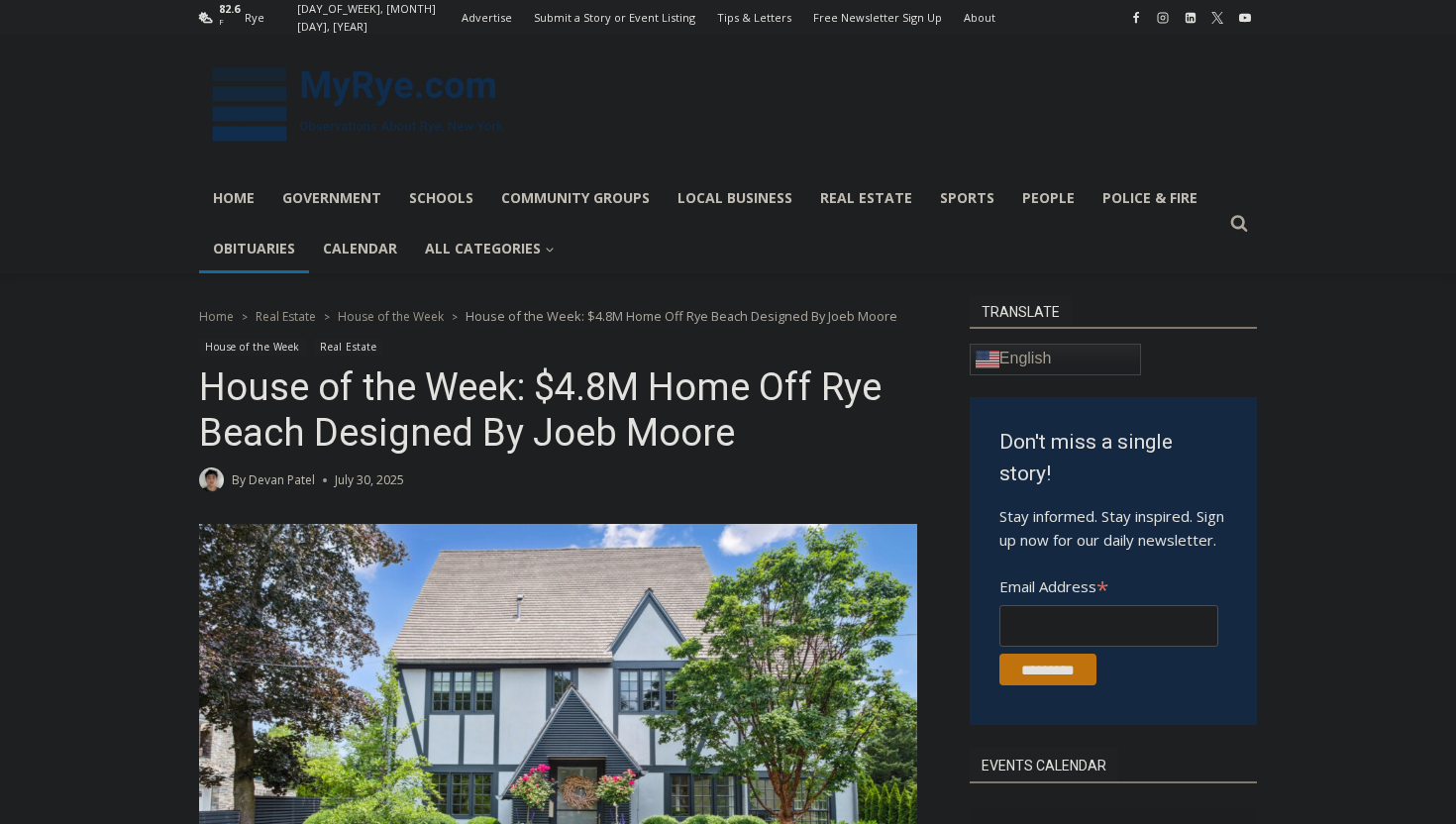 scroll, scrollTop: 0, scrollLeft: 0, axis: both 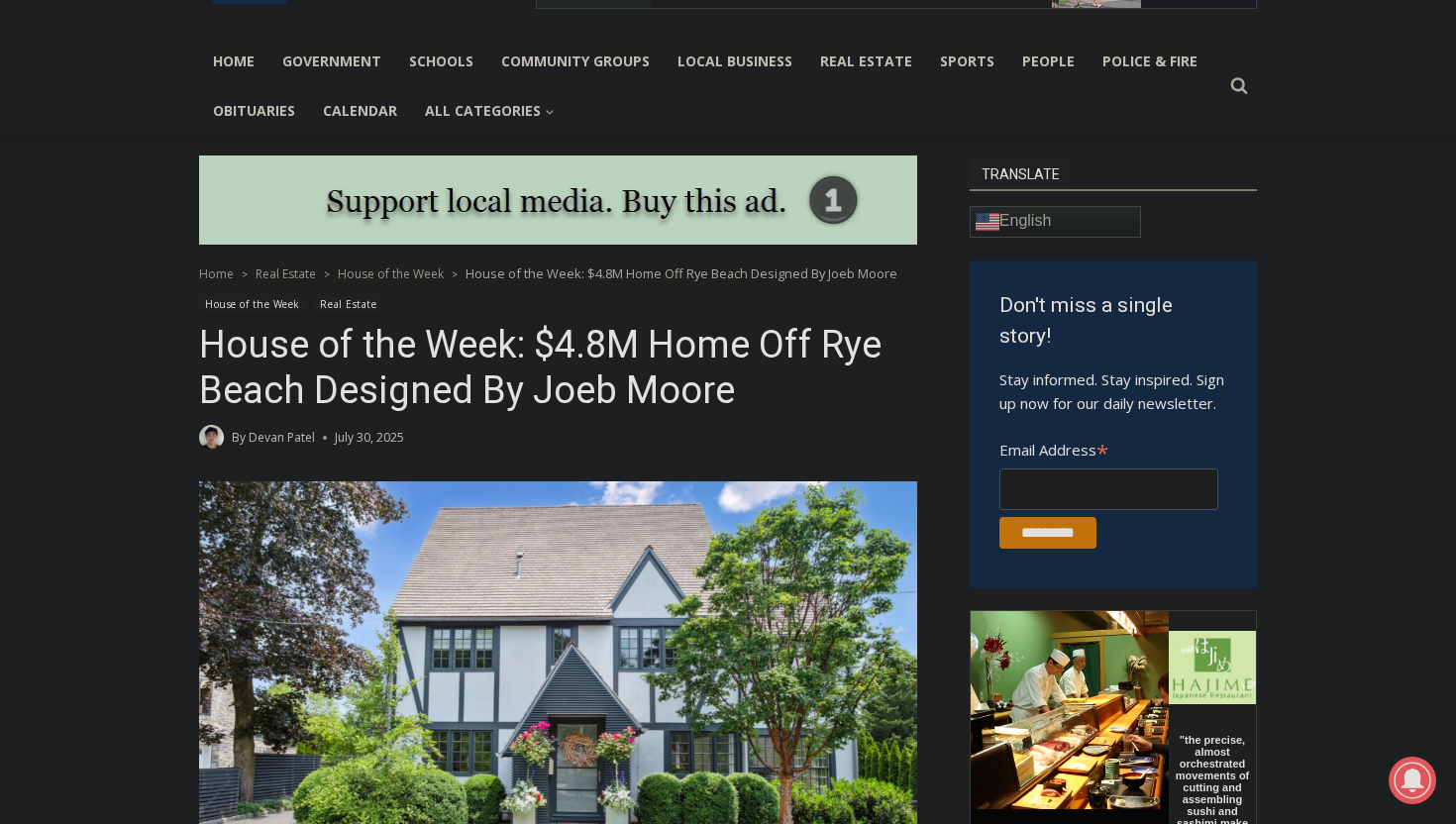 click on "Devan Patel" at bounding box center (281, 437) 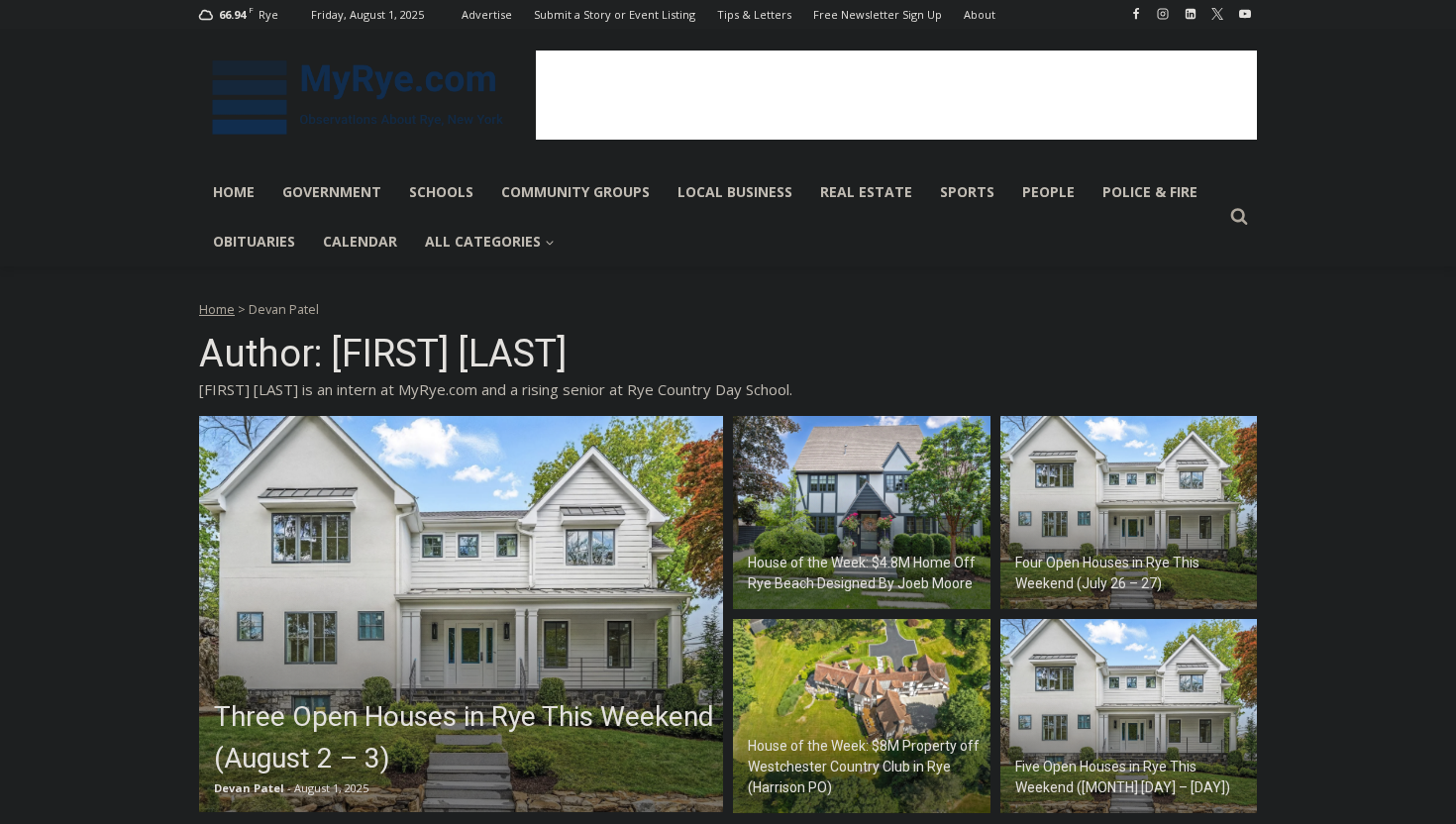 scroll, scrollTop: 117, scrollLeft: 0, axis: vertical 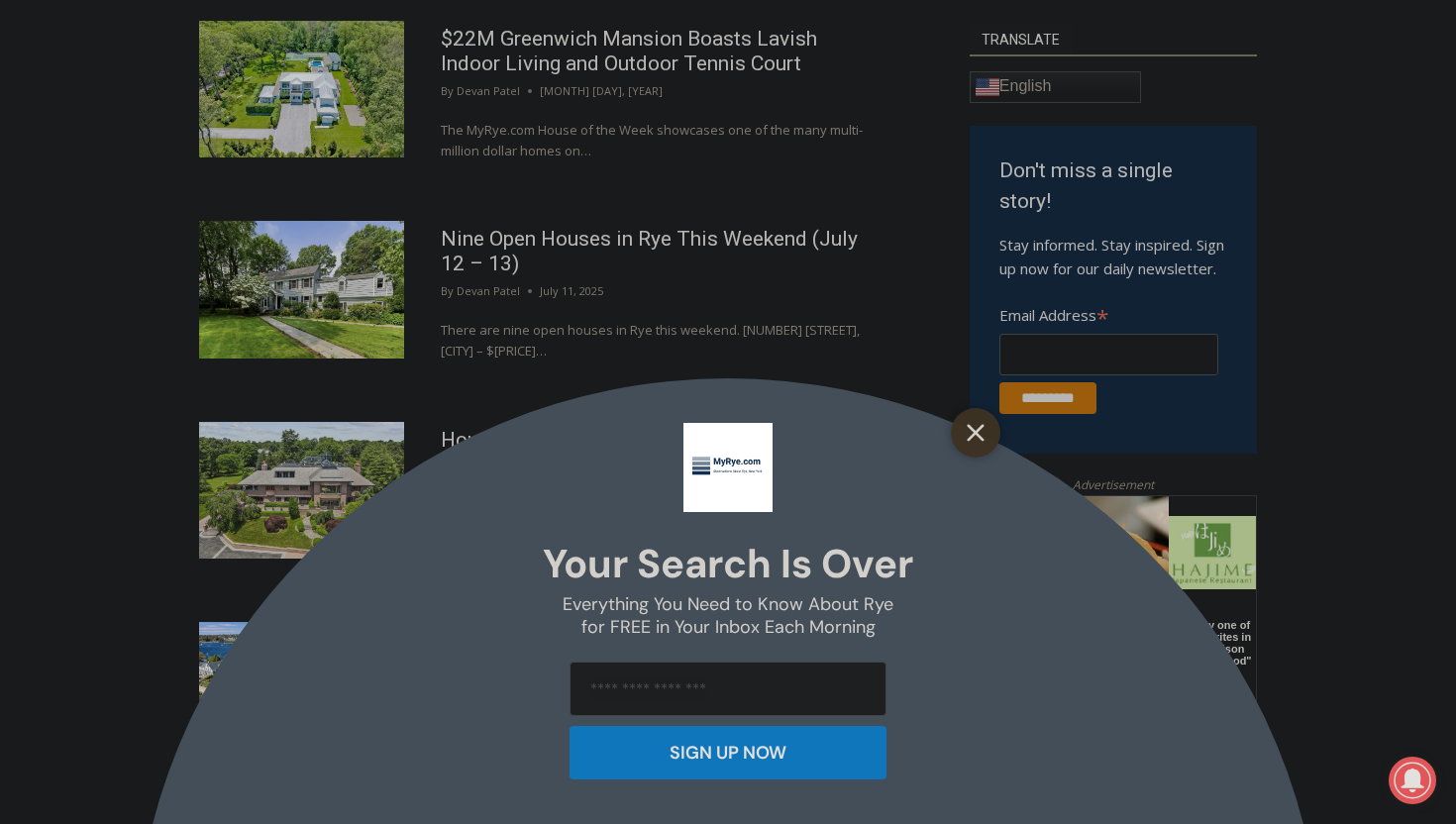 click at bounding box center [976, 433] 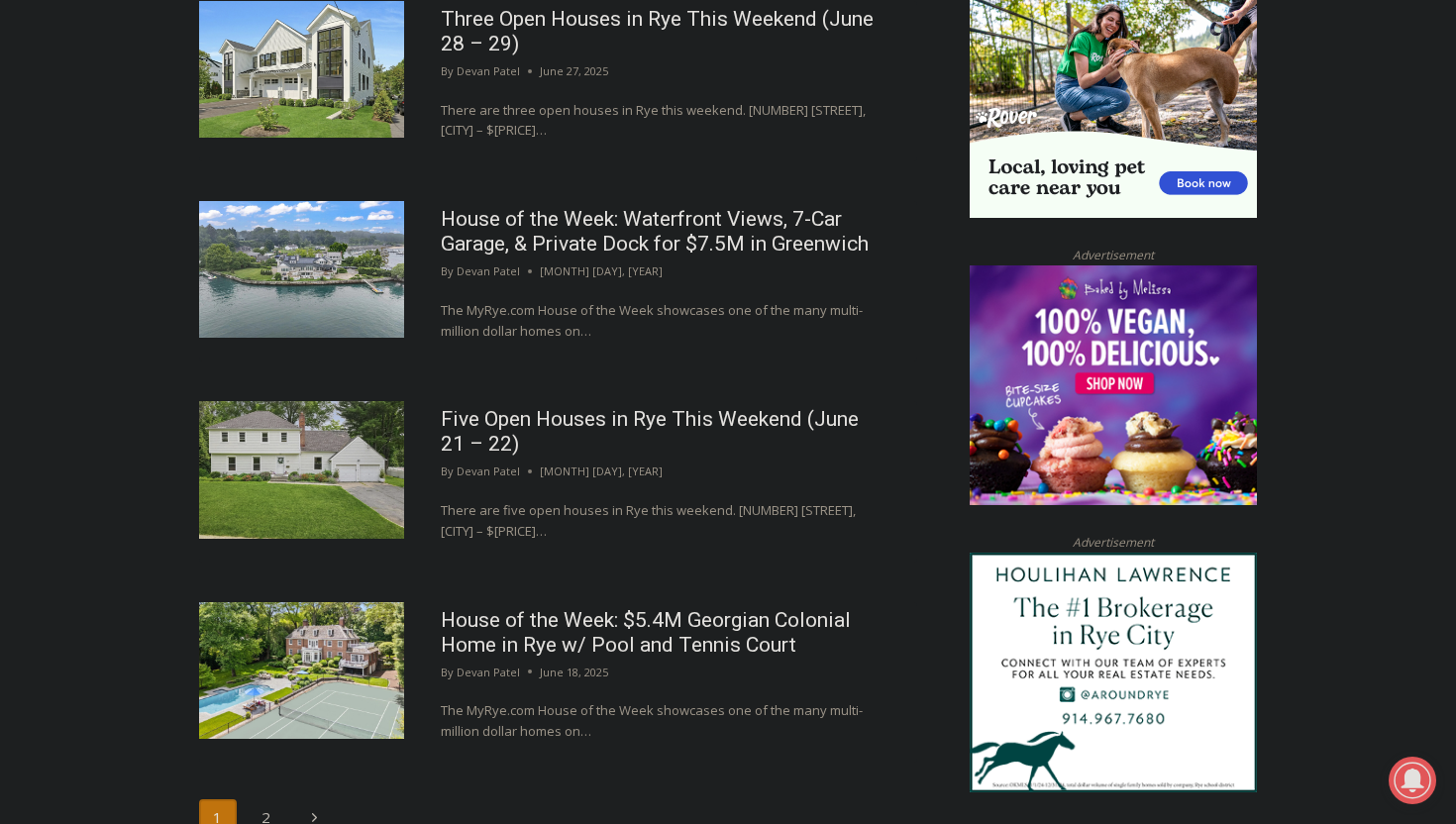 scroll, scrollTop: 1991, scrollLeft: 0, axis: vertical 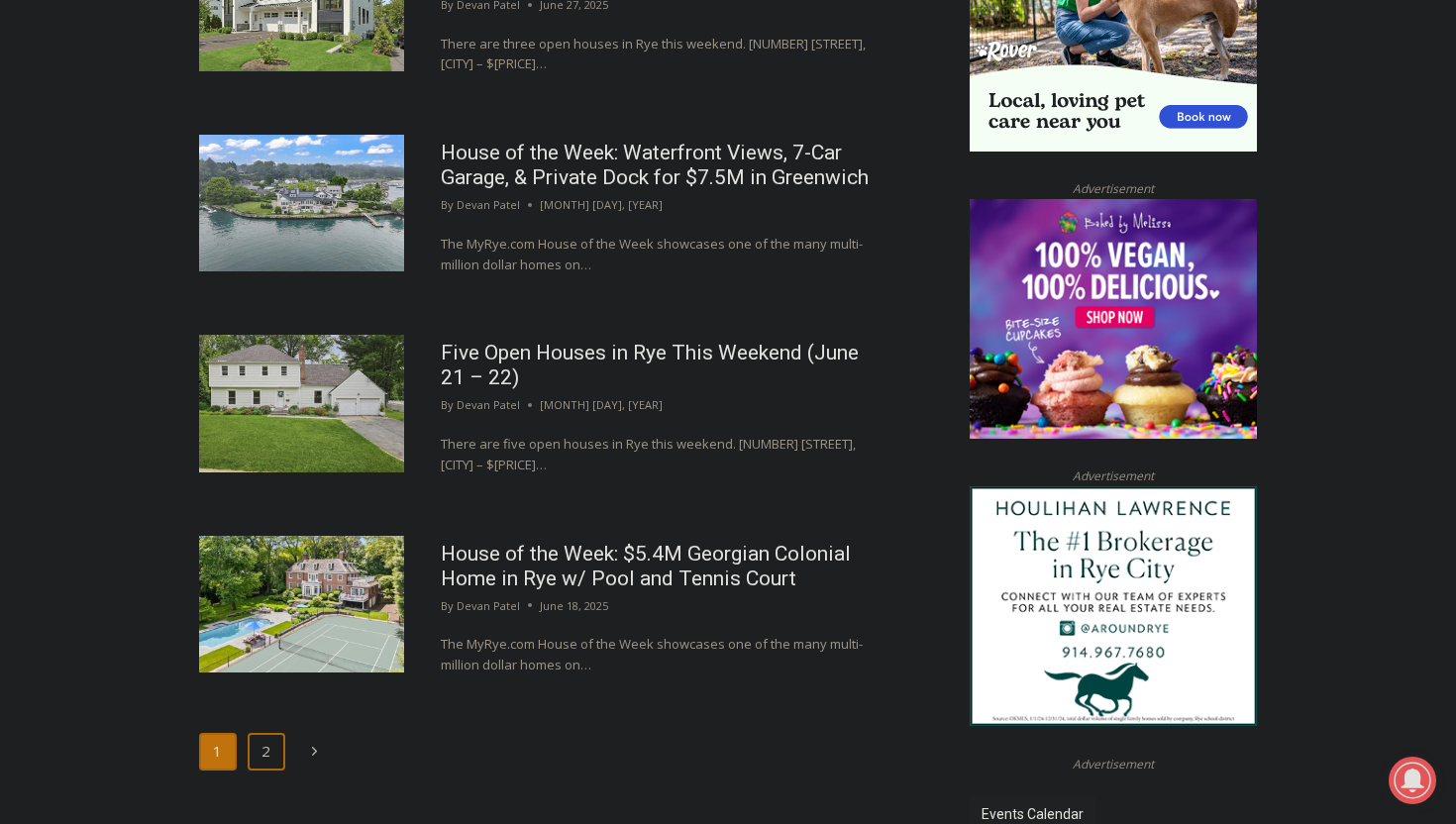 click on "2" at bounding box center [266, 752] 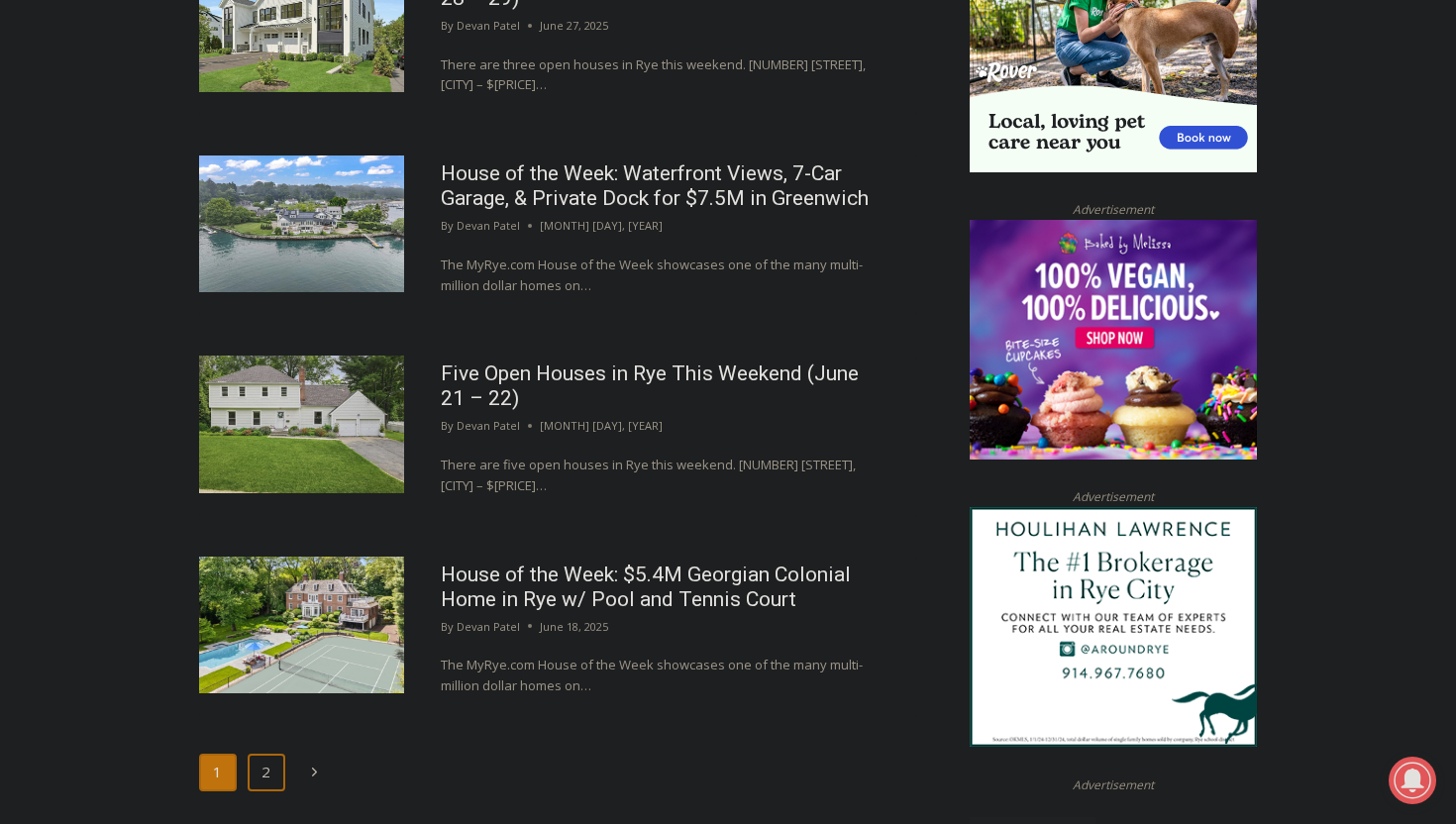 scroll, scrollTop: 1966, scrollLeft: 0, axis: vertical 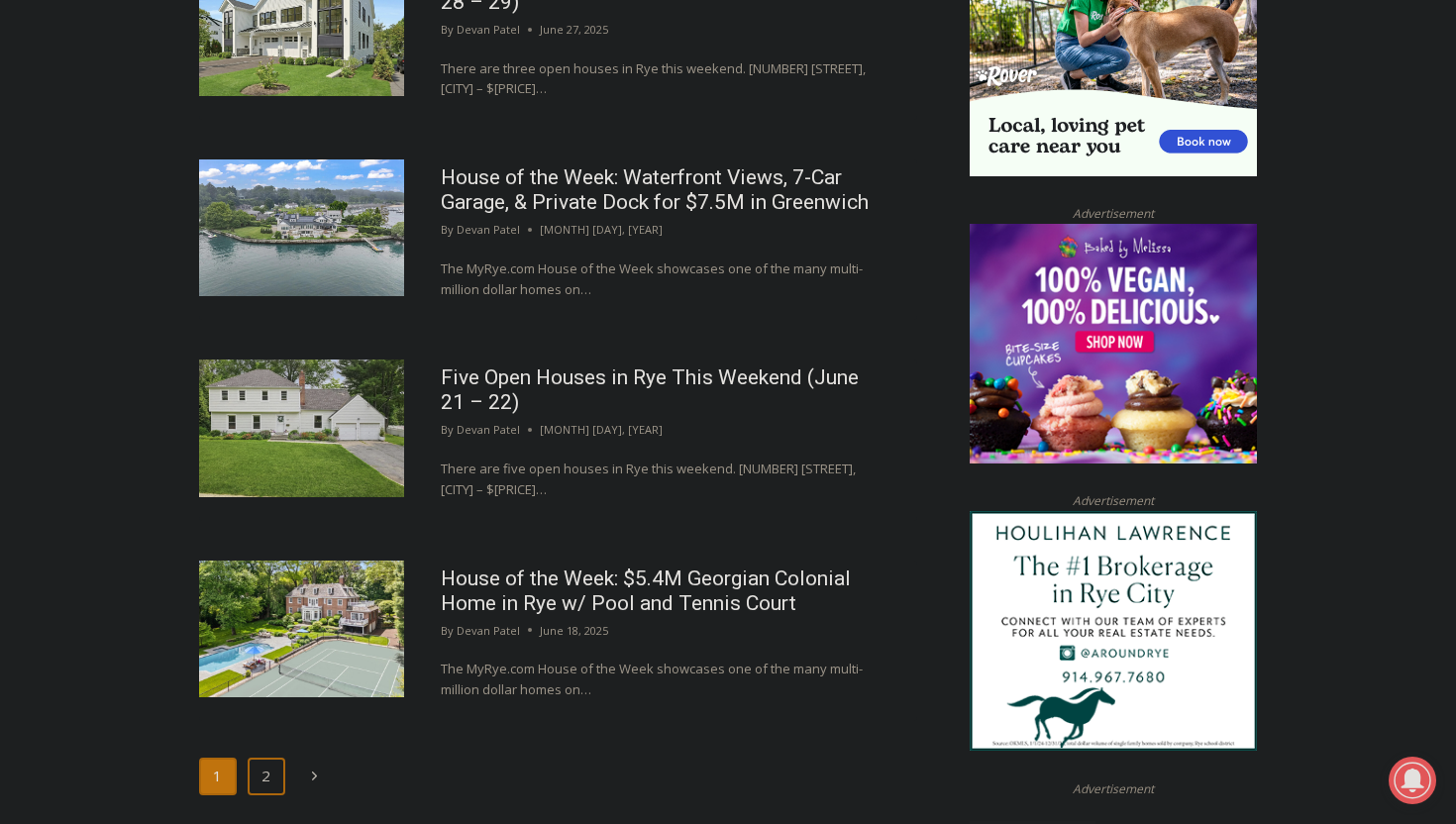 click on "2" at bounding box center [266, 776] 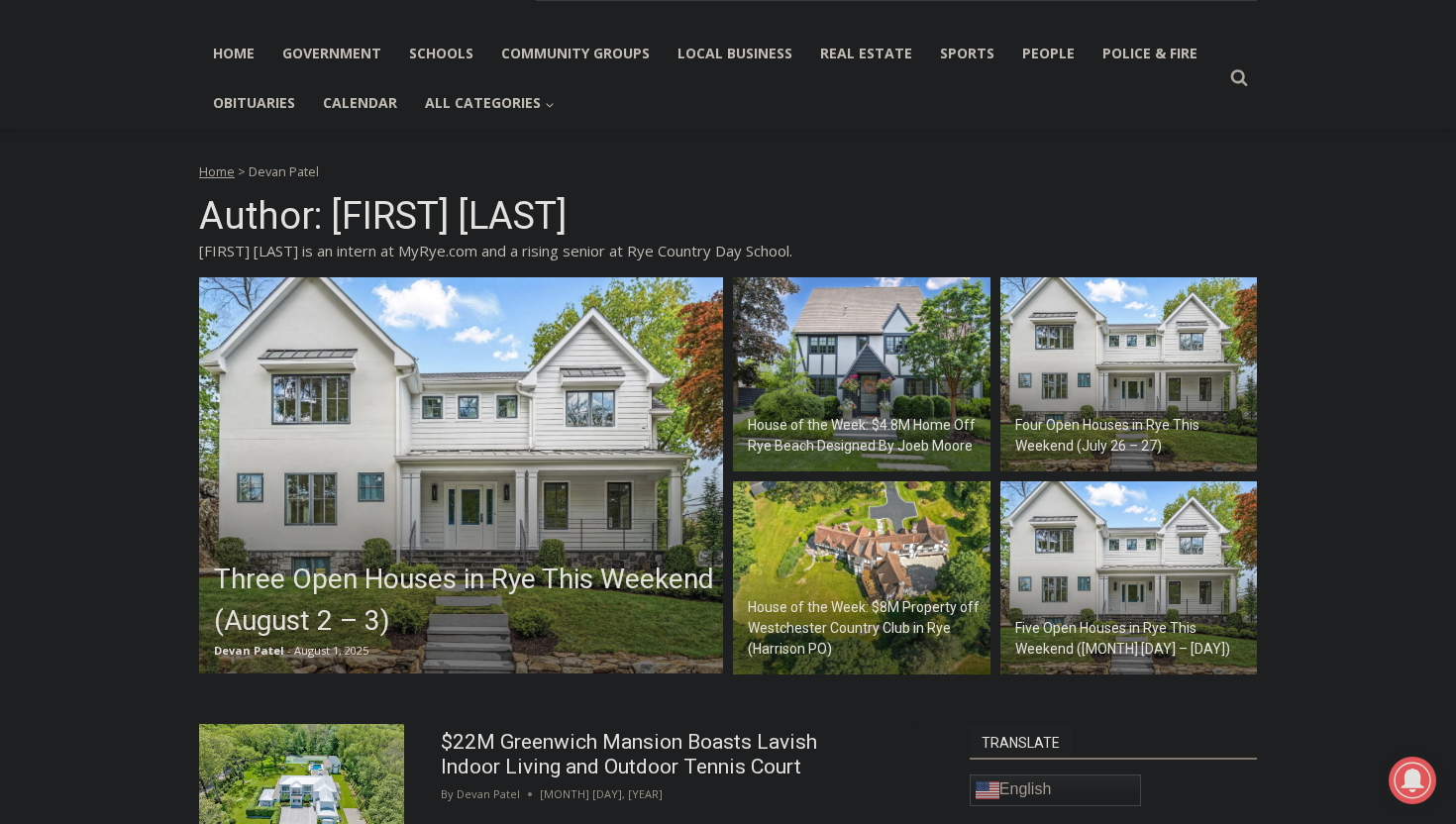 scroll, scrollTop: 401, scrollLeft: 0, axis: vertical 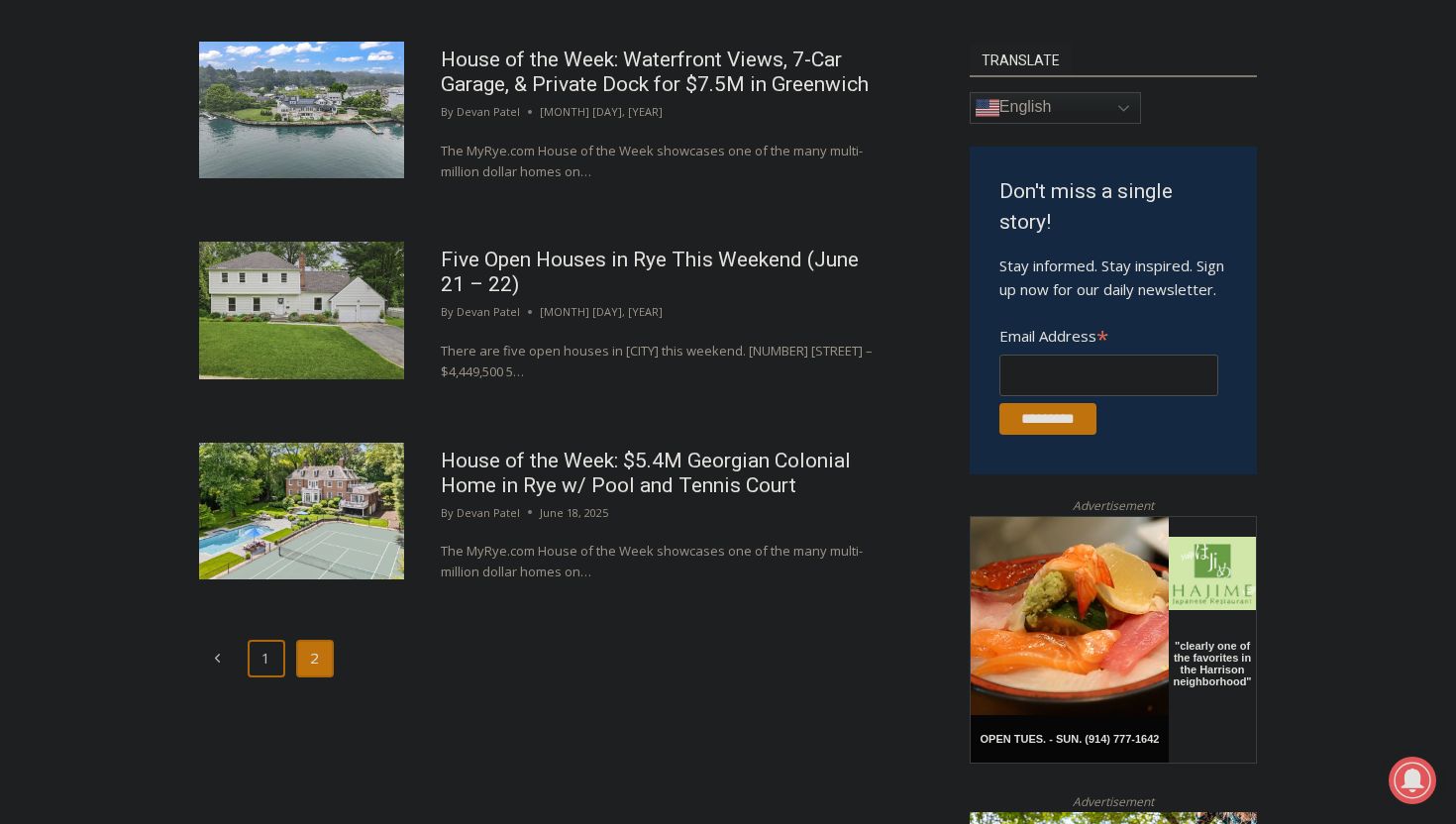 click on "1" at bounding box center (266, 659) 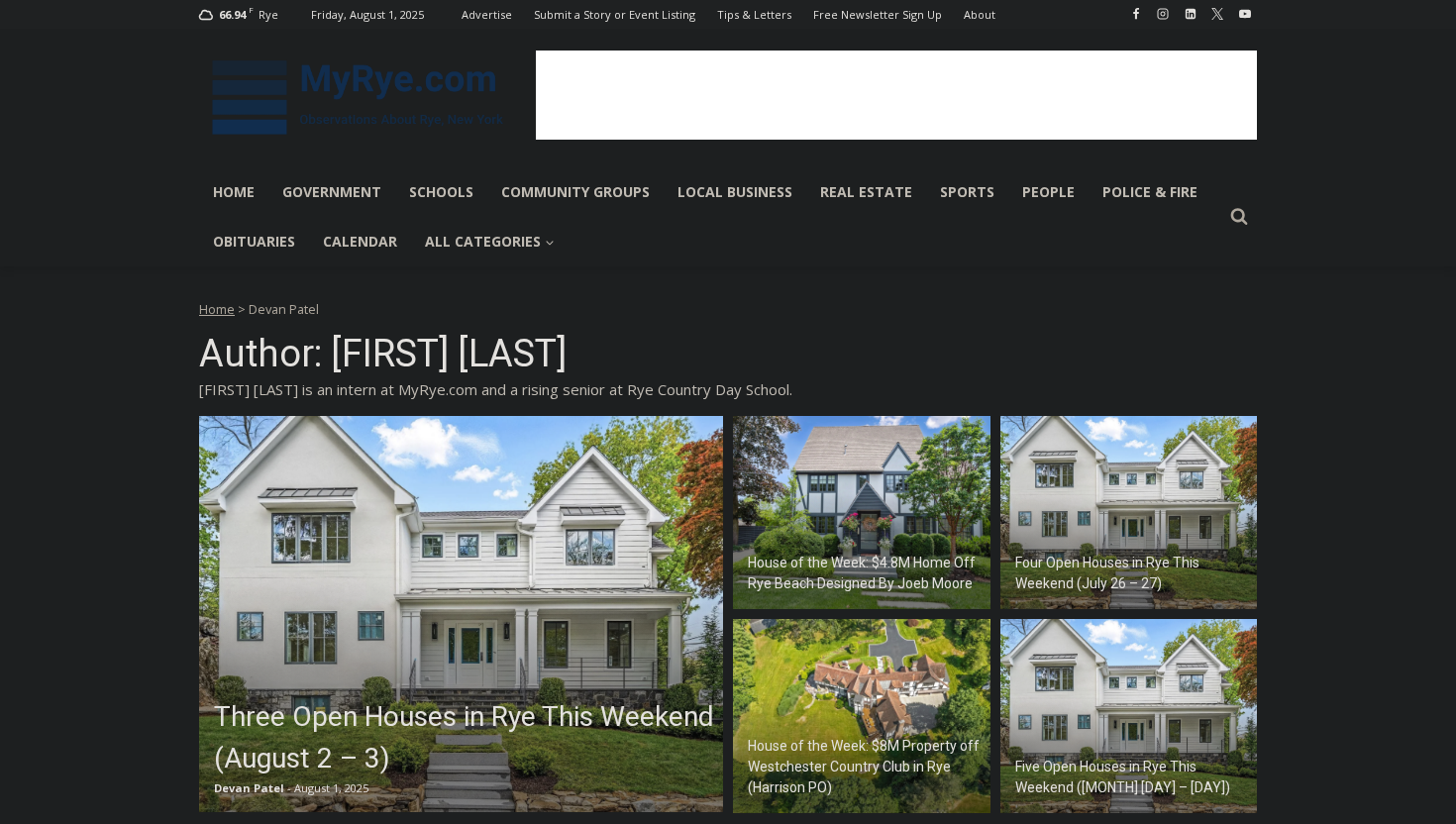 scroll, scrollTop: 0, scrollLeft: 0, axis: both 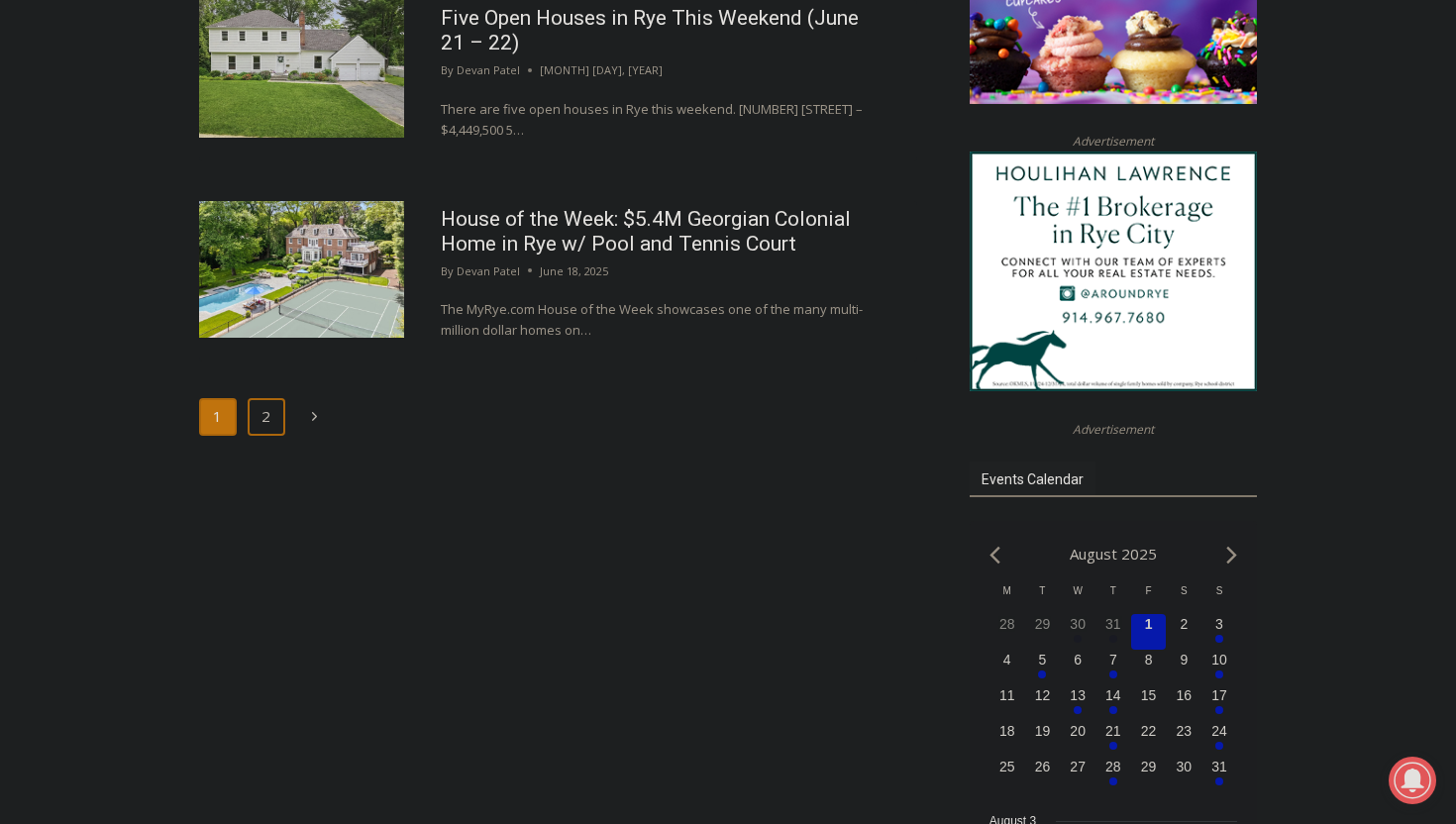 click on "2" at bounding box center [266, 417] 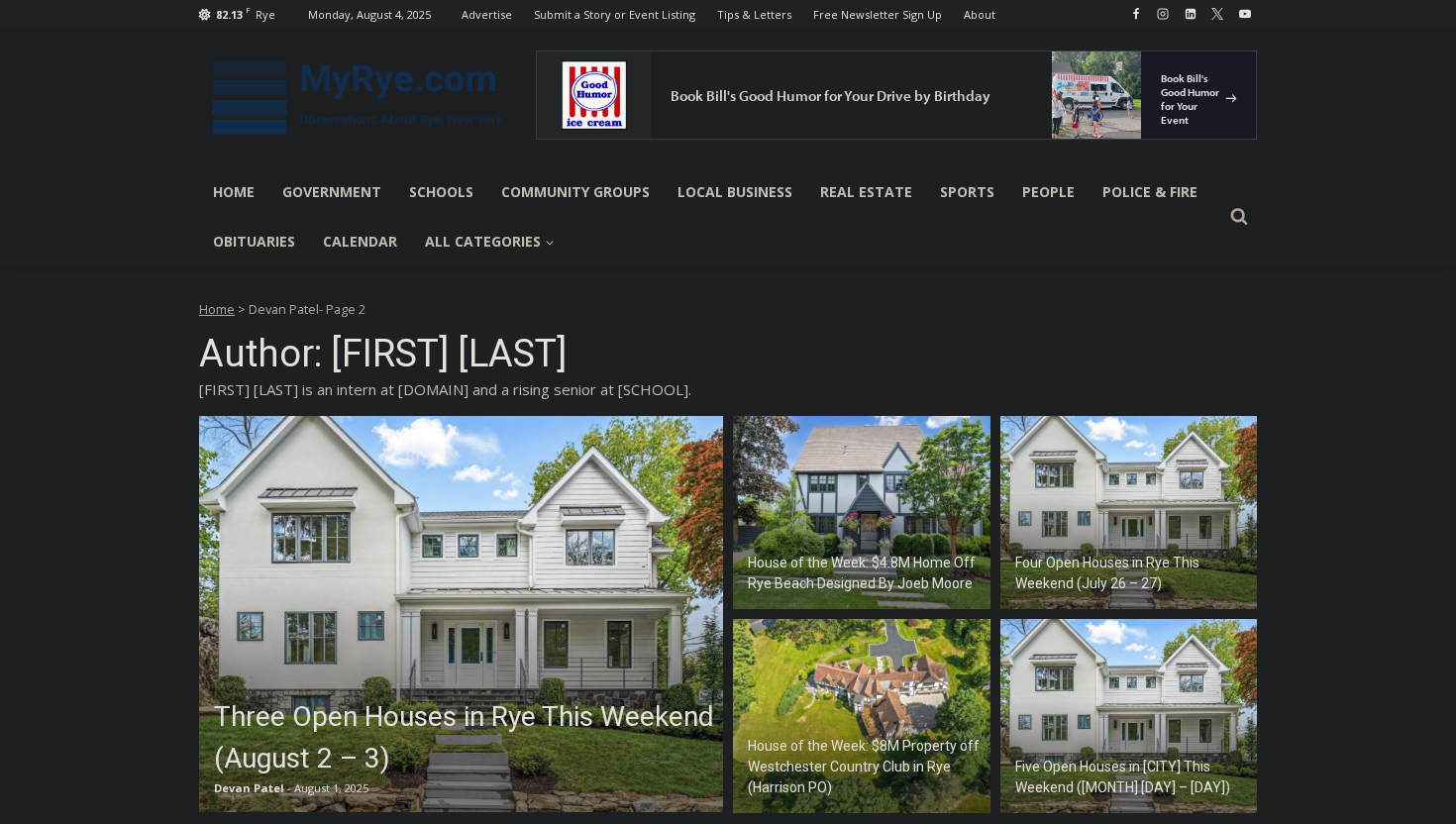 scroll, scrollTop: 227, scrollLeft: 0, axis: vertical 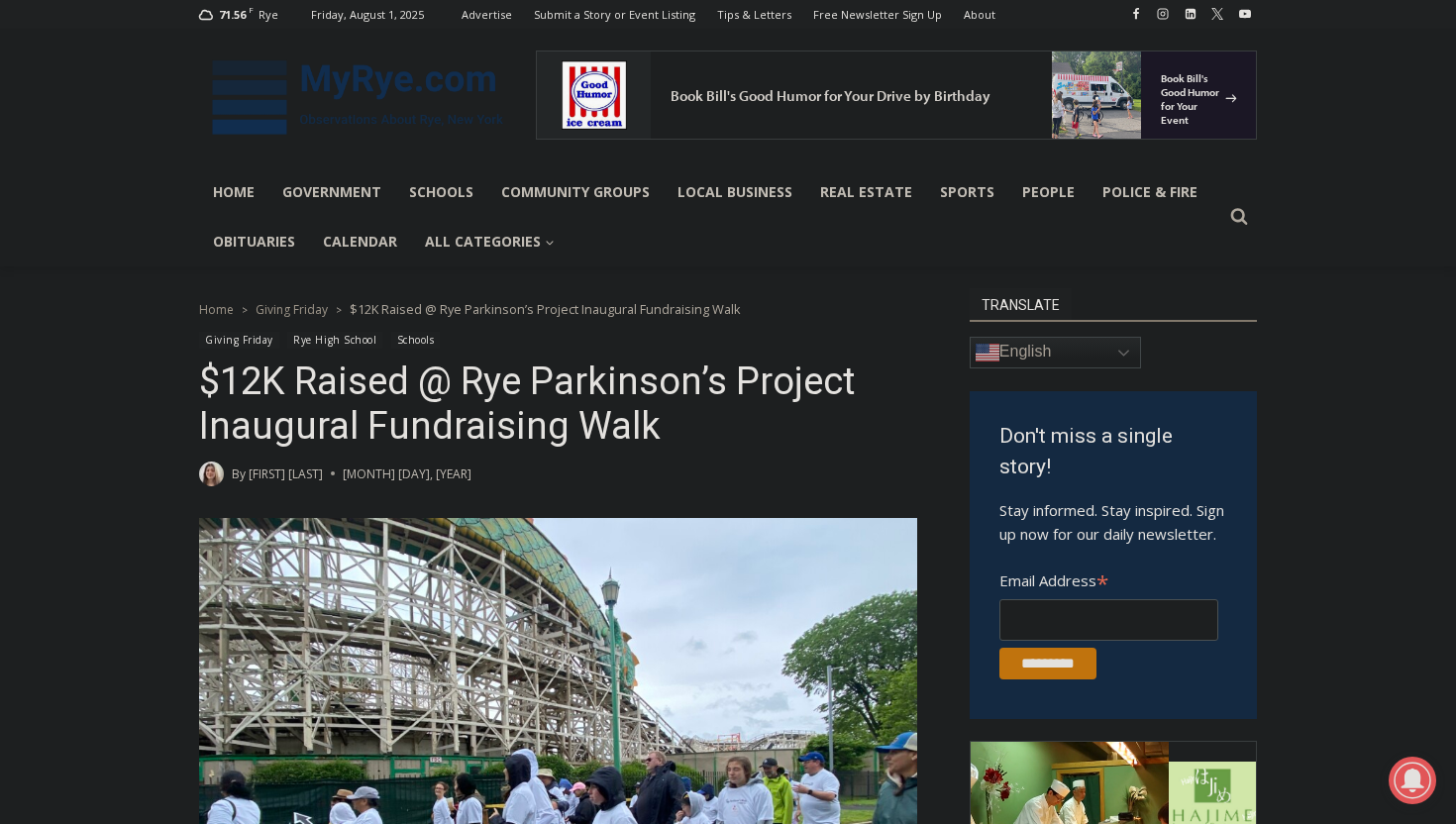 click on "Amelie Coghlan" at bounding box center (285, 473) 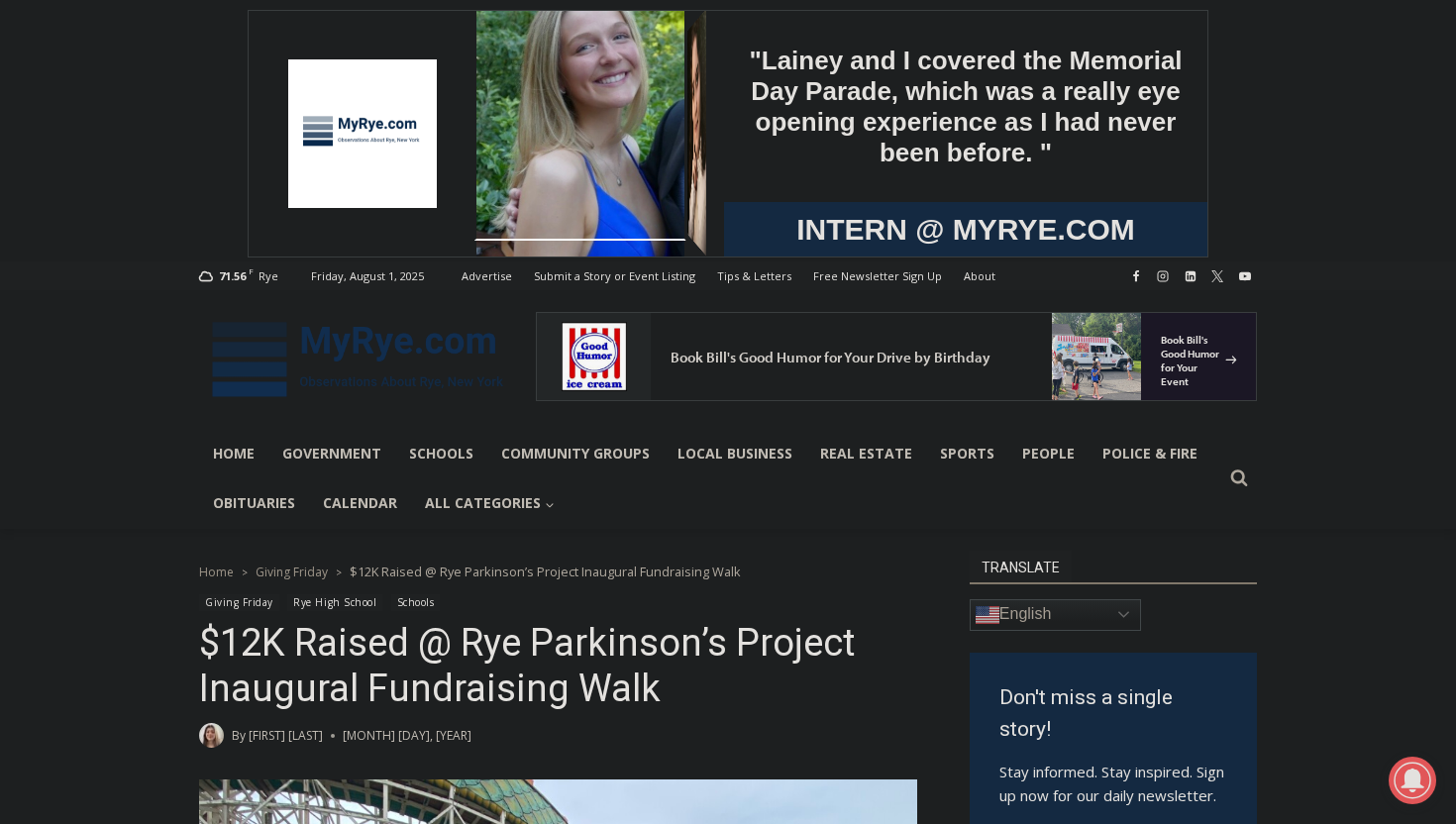 scroll, scrollTop: 0, scrollLeft: 0, axis: both 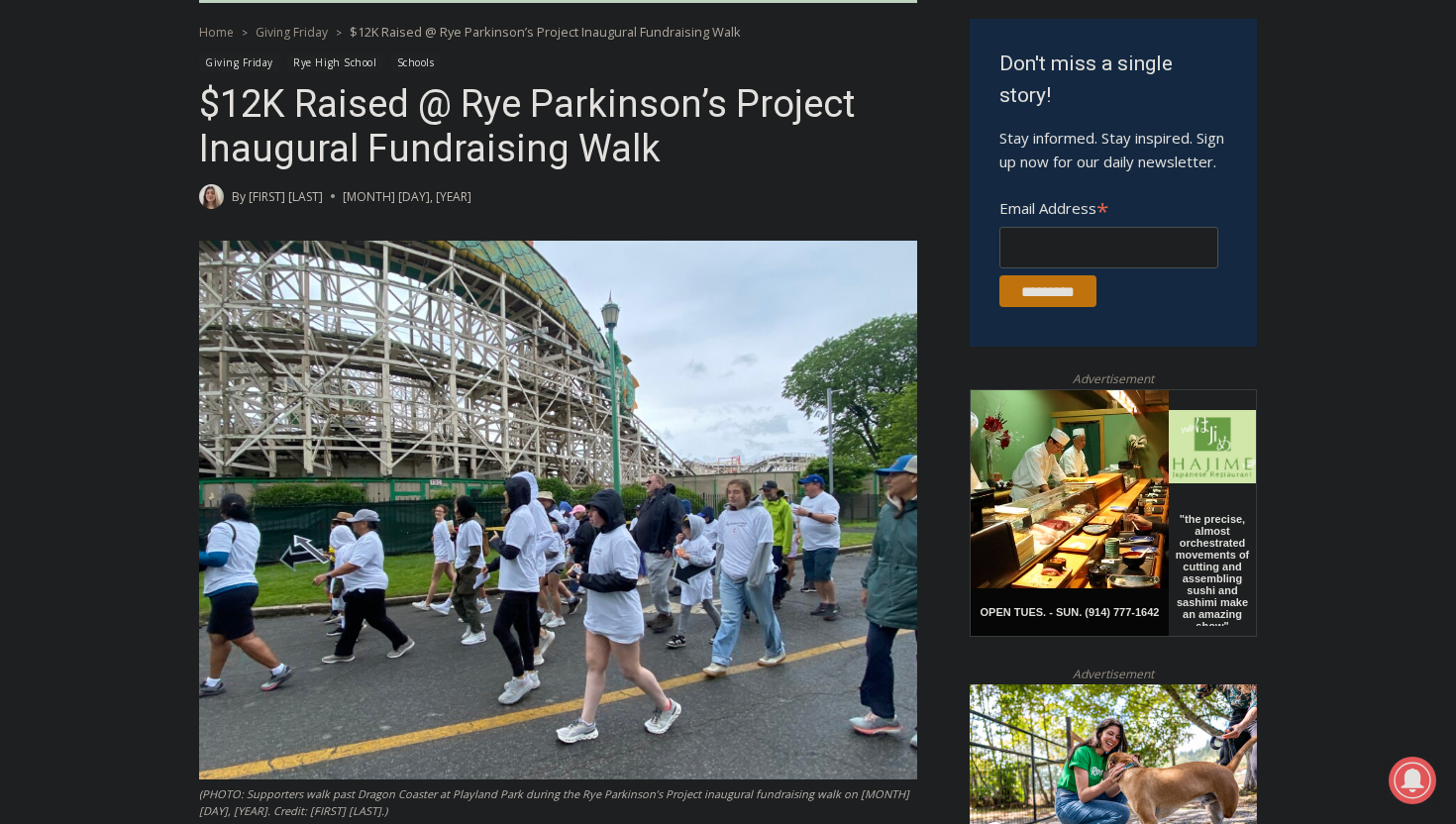 click on "Amelie Coghlan" at bounding box center (285, 196) 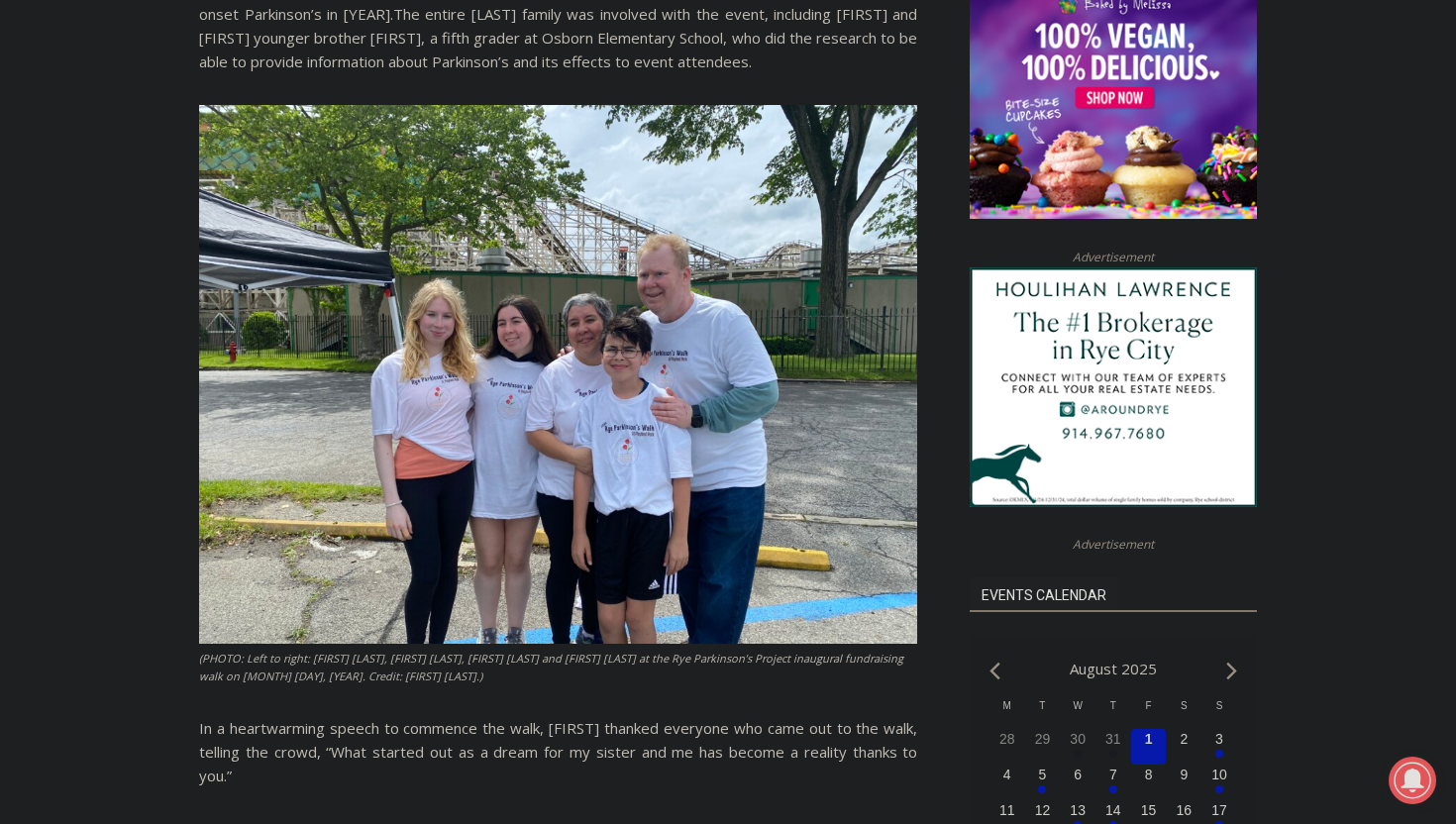 scroll, scrollTop: 1641, scrollLeft: 0, axis: vertical 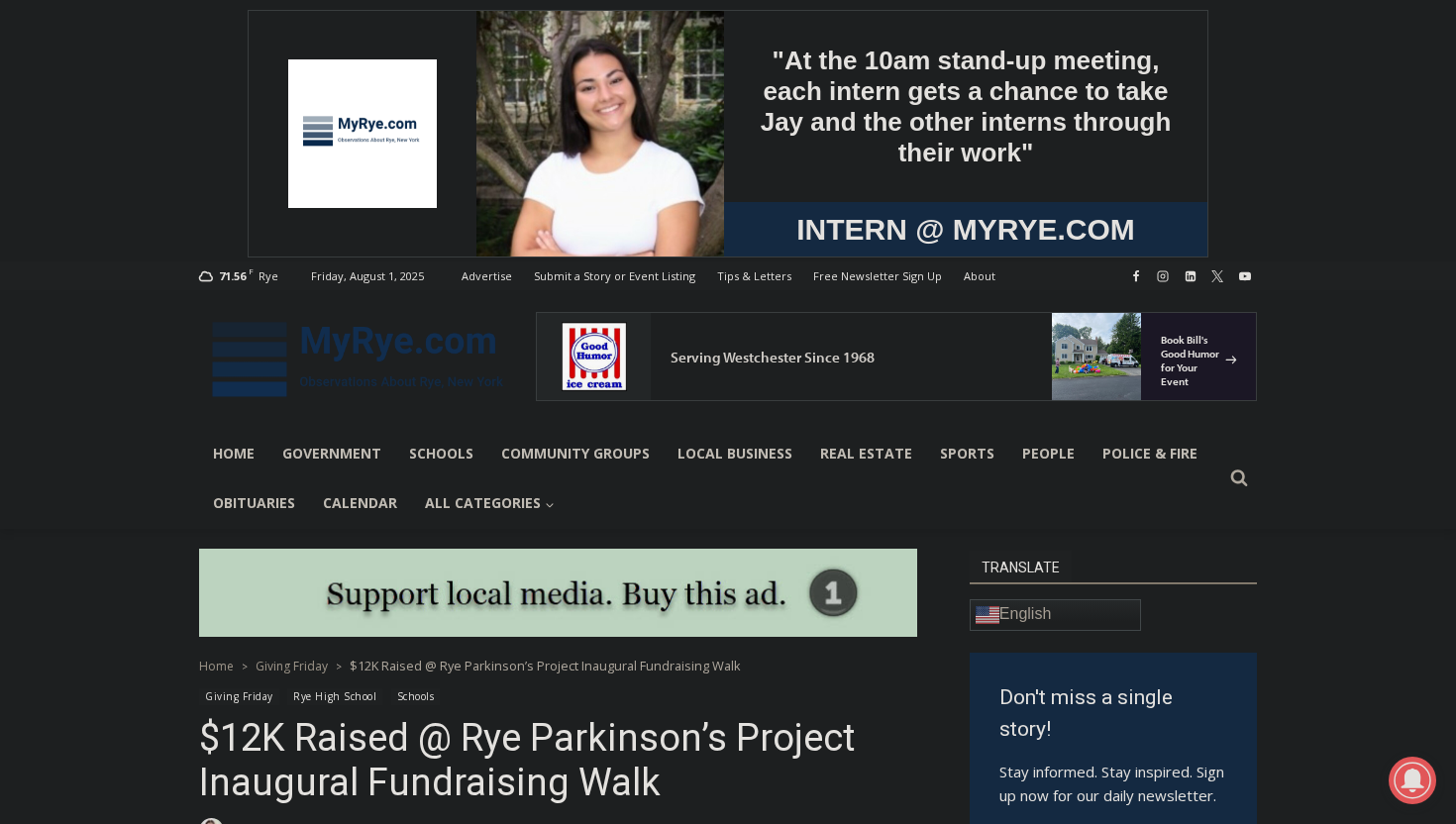 click at bounding box center [600, 135] 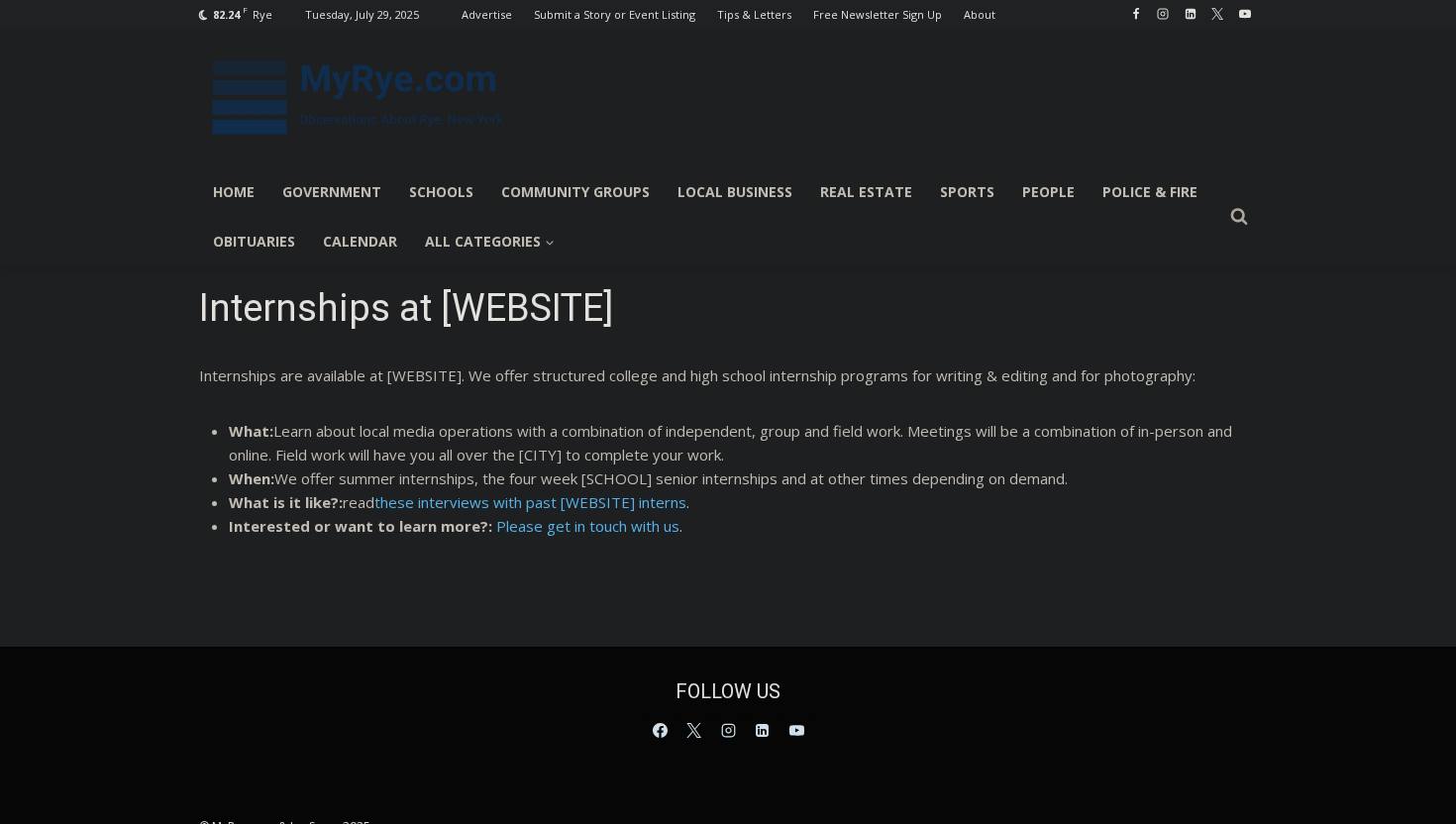 scroll, scrollTop: 0, scrollLeft: 0, axis: both 